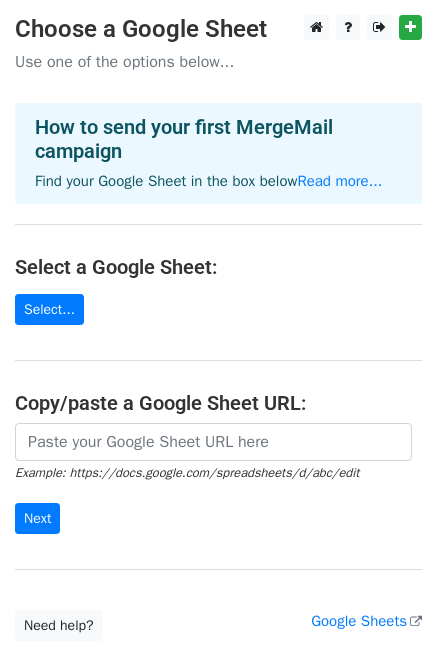 scroll, scrollTop: 0, scrollLeft: 0, axis: both 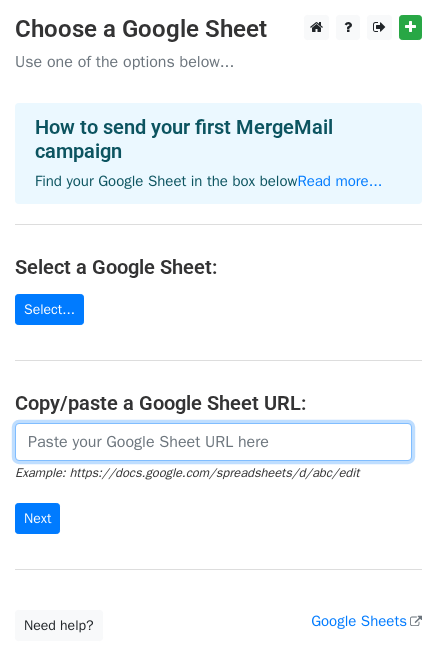 click at bounding box center [213, 442] 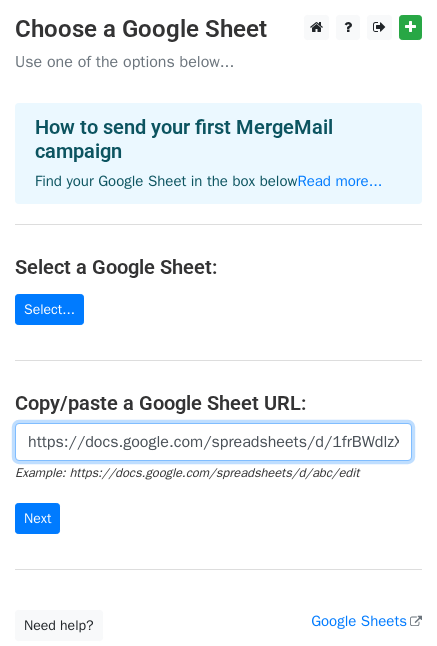 scroll, scrollTop: 0, scrollLeft: 500, axis: horizontal 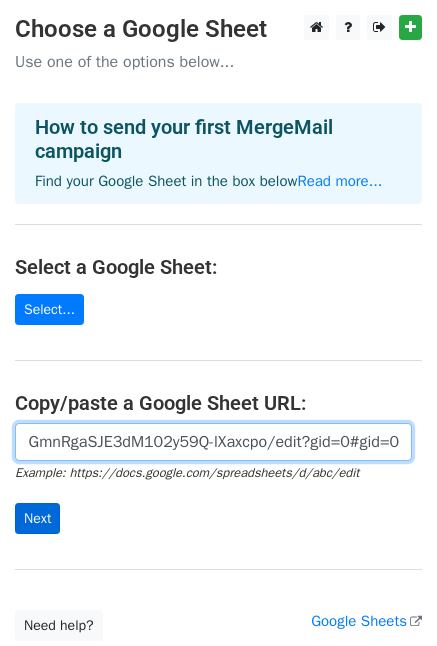 type on "https://docs.google.com/spreadsheets/d/1frBWdlzXrU69q3j-GmnRgaSJE3dM102y59Q-lXaxcpo/edit?gid=0#gid=0" 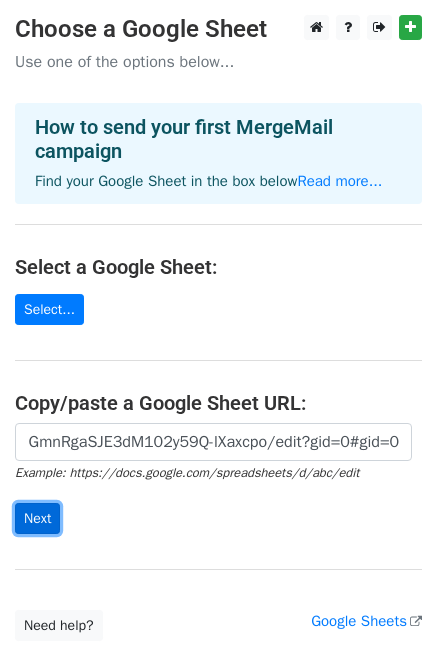 click on "Next" at bounding box center [37, 518] 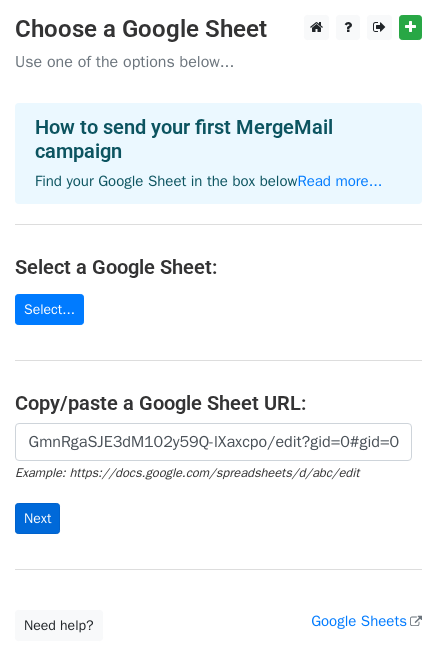 scroll, scrollTop: 0, scrollLeft: 0, axis: both 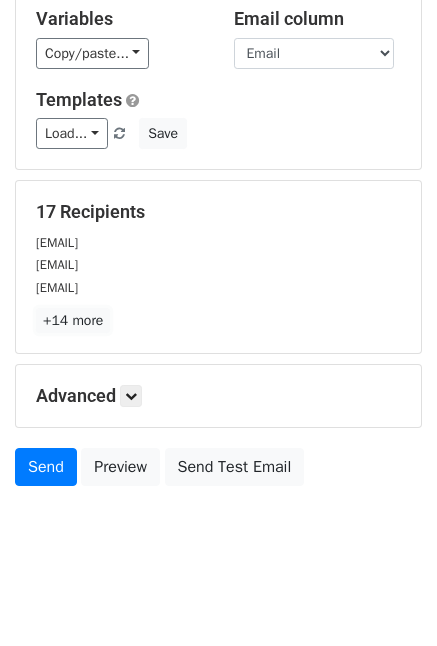 click on "+14 more" at bounding box center [73, 320] 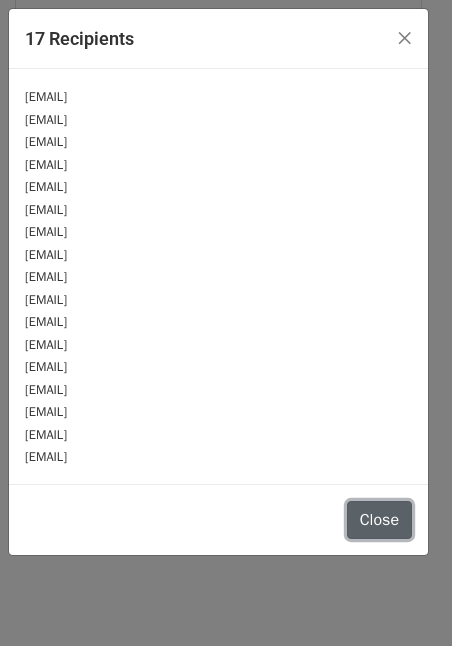 click on "Close" at bounding box center (379, 520) 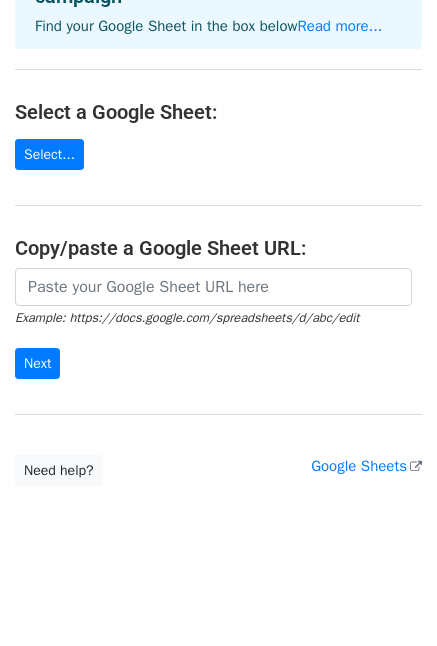 scroll, scrollTop: 173, scrollLeft: 0, axis: vertical 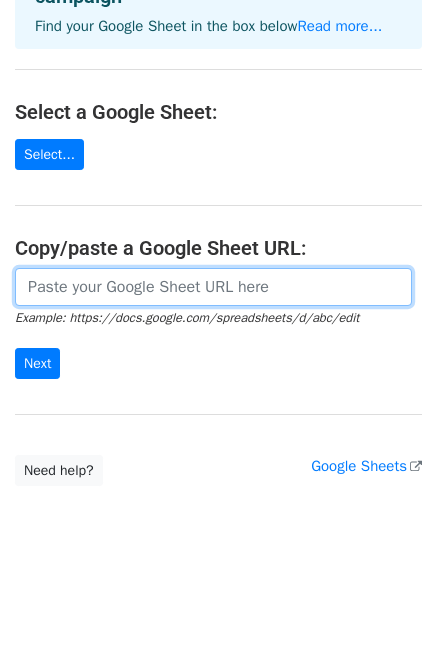 click at bounding box center (213, 287) 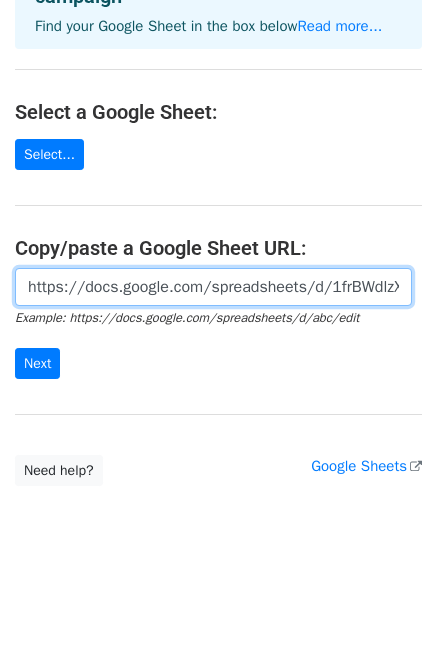 scroll, scrollTop: 0, scrollLeft: 500, axis: horizontal 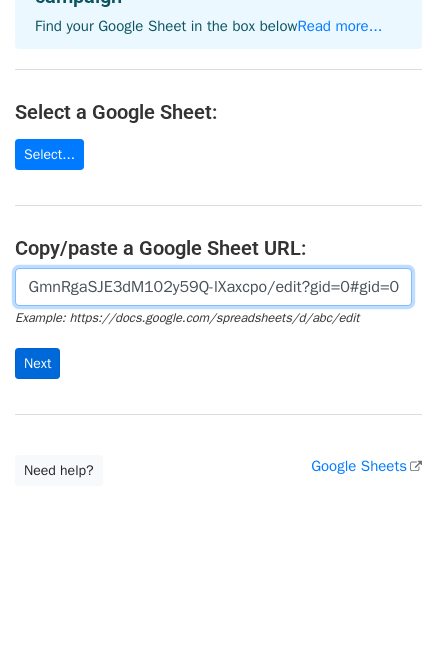 type on "https://docs.google.com/spreadsheets/d/1frBWdlzXrU69q3j-GmnRgaSJE3dM102y59Q-lXaxcpo/edit?gid=0#gid=0" 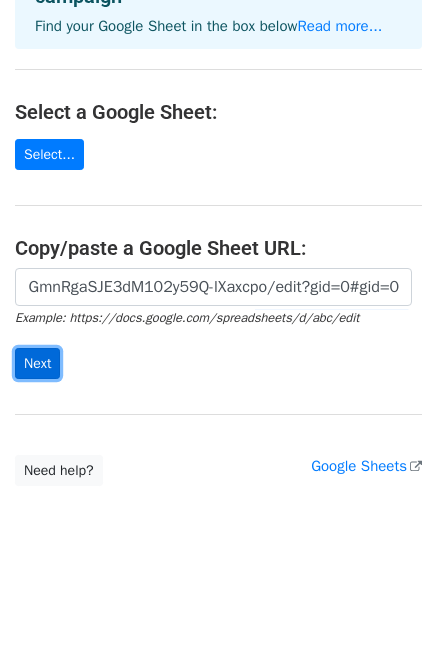 click on "Next" at bounding box center (37, 363) 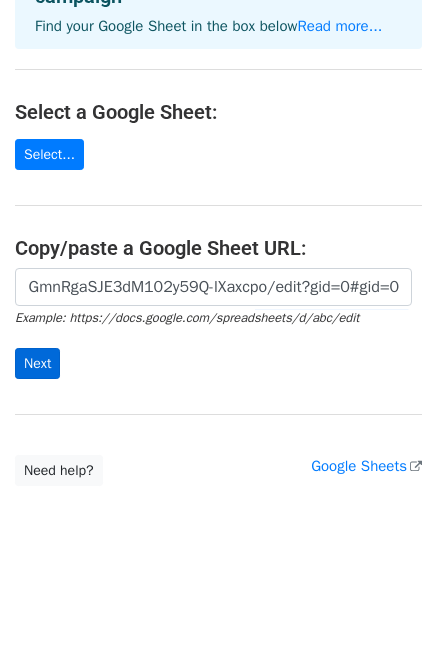 scroll, scrollTop: 0, scrollLeft: 0, axis: both 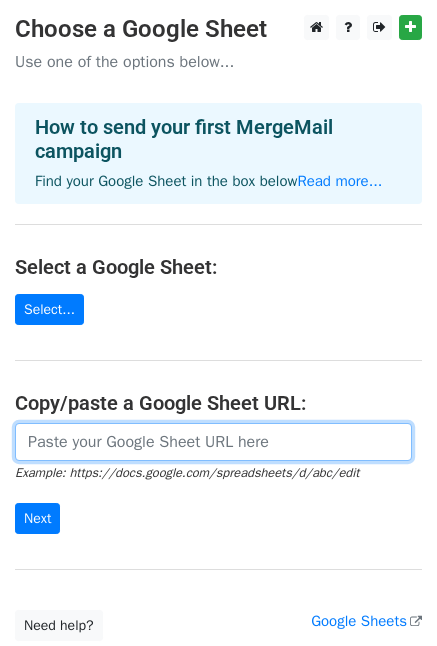click at bounding box center (213, 442) 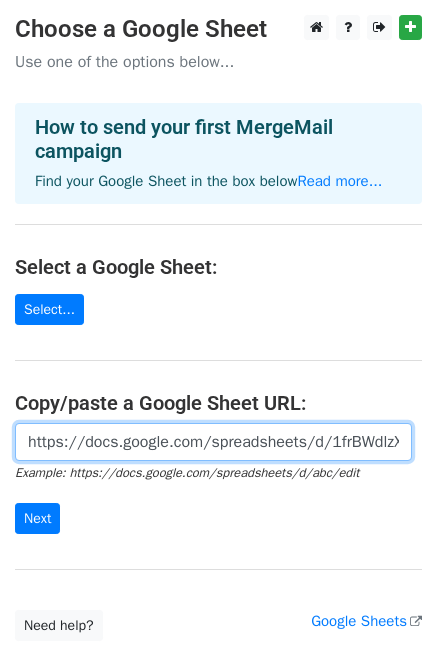 scroll, scrollTop: 0, scrollLeft: 500, axis: horizontal 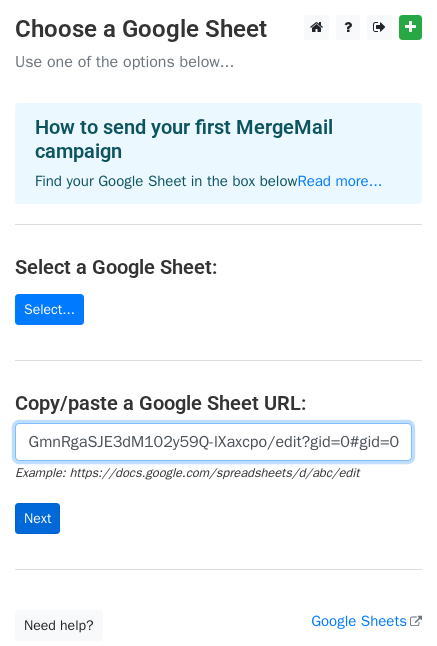 type on "https://docs.google.com/spreadsheets/d/1frBWdlzXrU69q3j-GmnRgaSJE3dM102y59Q-lXaxcpo/edit?gid=0#gid=0" 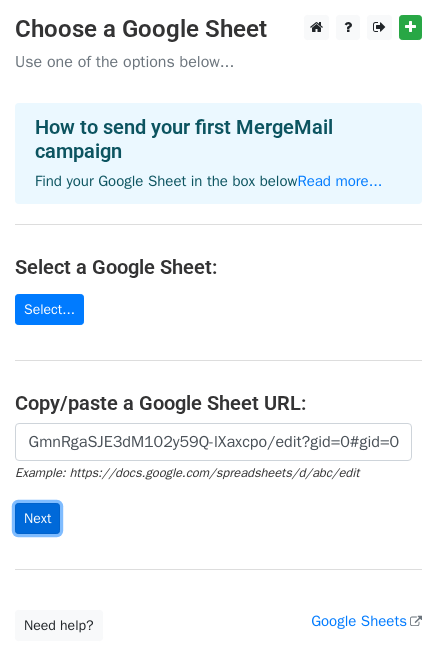click on "Next" at bounding box center (37, 518) 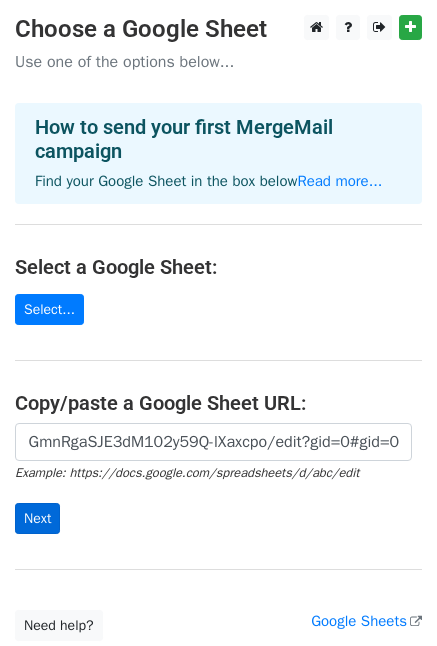 scroll, scrollTop: 0, scrollLeft: 0, axis: both 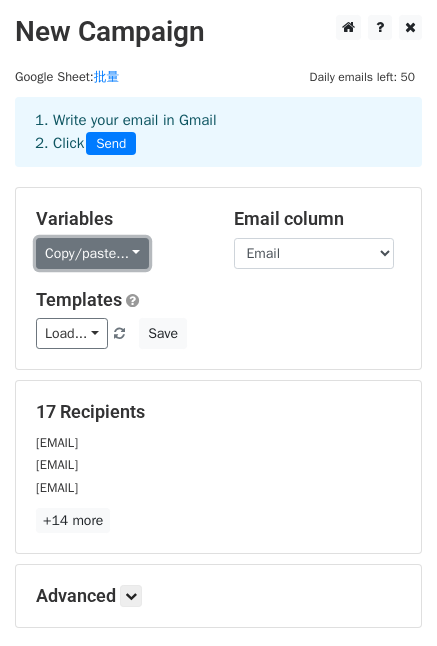 click on "Copy/paste..." at bounding box center [92, 253] 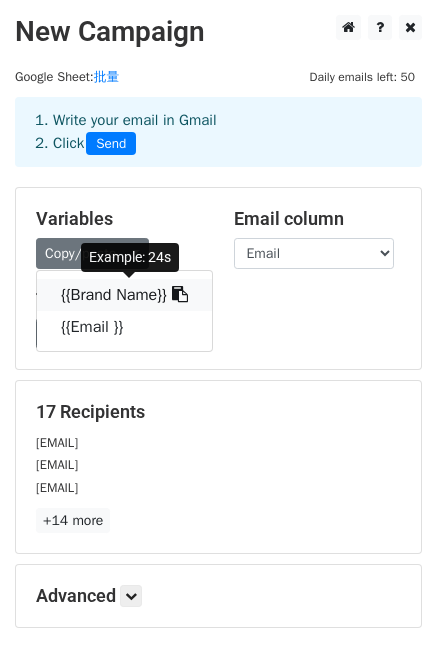 click on "{{Brand Name}}" at bounding box center (124, 295) 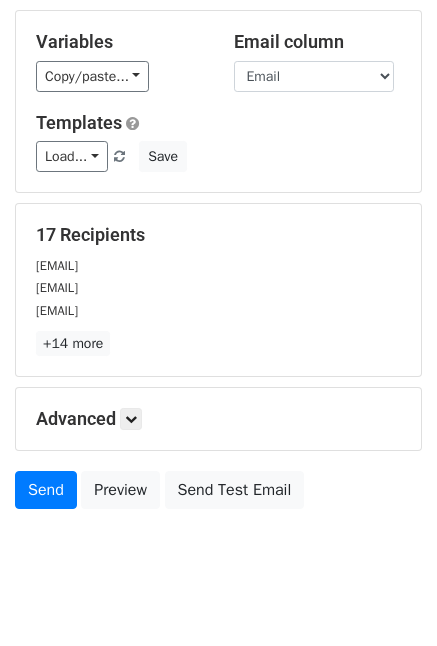 scroll, scrollTop: 200, scrollLeft: 0, axis: vertical 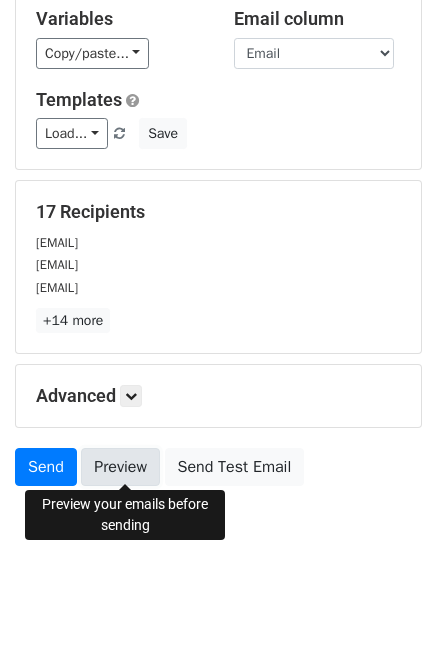 click on "Preview" at bounding box center [120, 467] 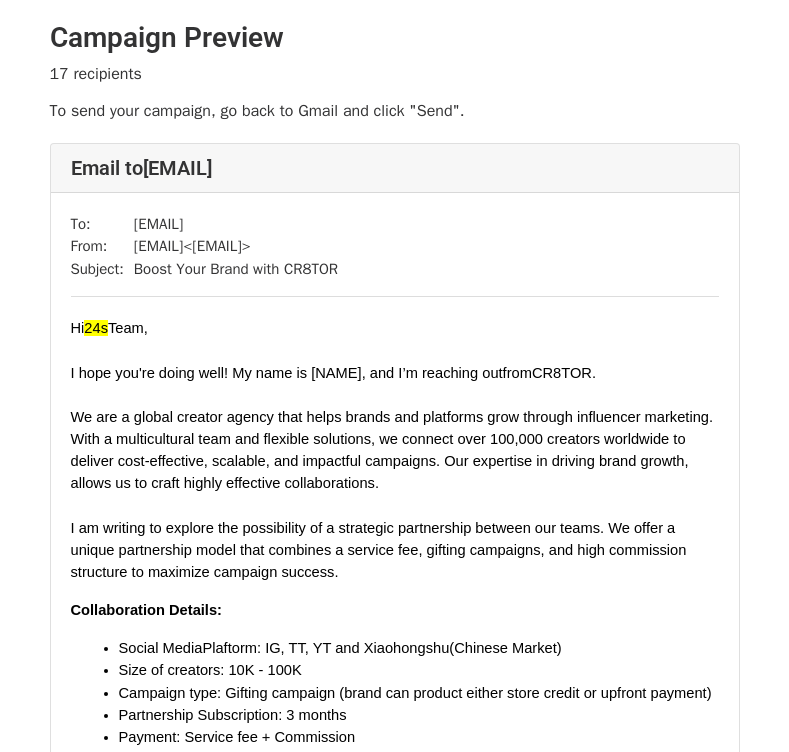scroll, scrollTop: 0, scrollLeft: 0, axis: both 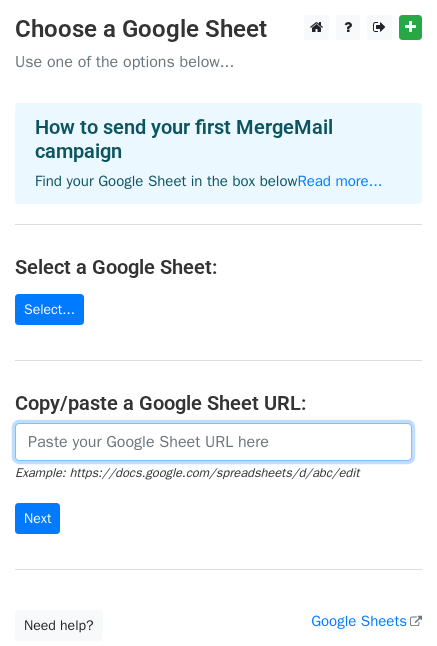 click at bounding box center (213, 442) 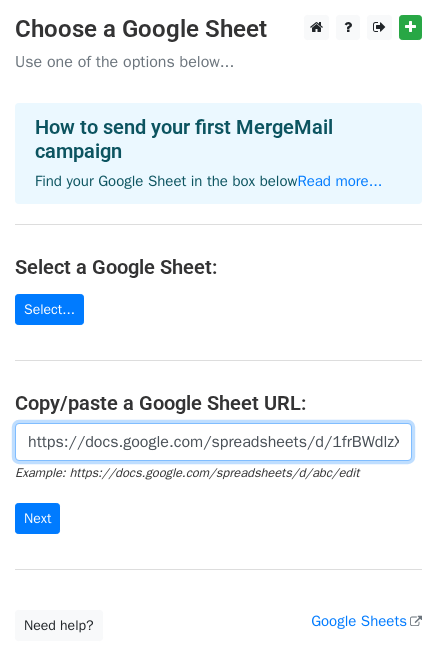 scroll, scrollTop: 0, scrollLeft: 500, axis: horizontal 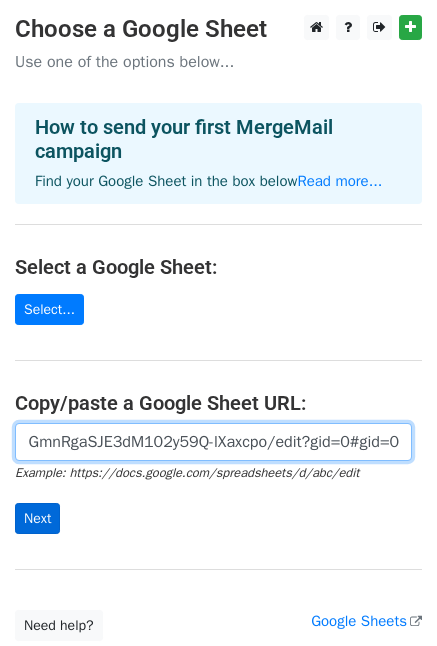 type on "https://docs.google.com/spreadsheets/d/1frBWdlzXrU69q3j-GmnRgaSJE3dM102y59Q-lXaxcpo/edit?gid=0#gid=0" 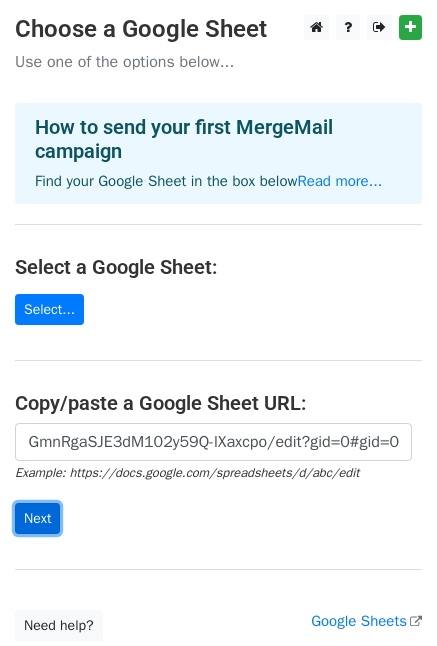 click on "Next" at bounding box center [37, 518] 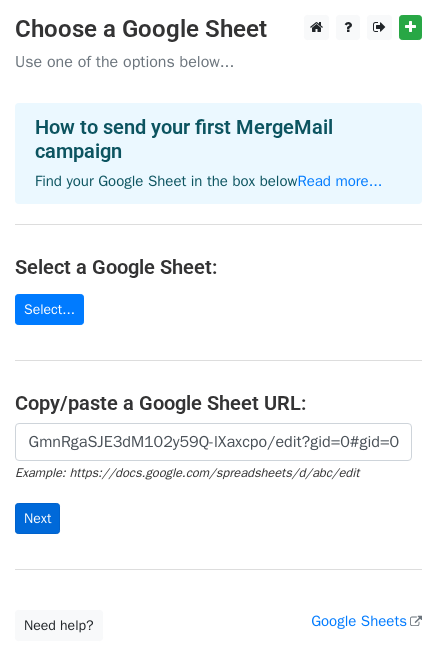 scroll, scrollTop: 0, scrollLeft: 0, axis: both 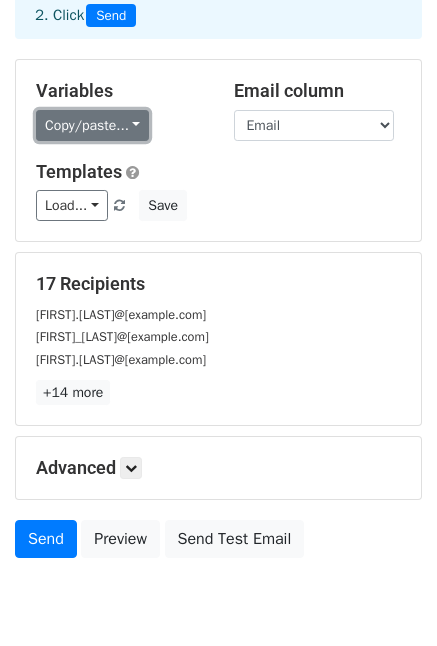 click on "Copy/paste..." at bounding box center (92, 125) 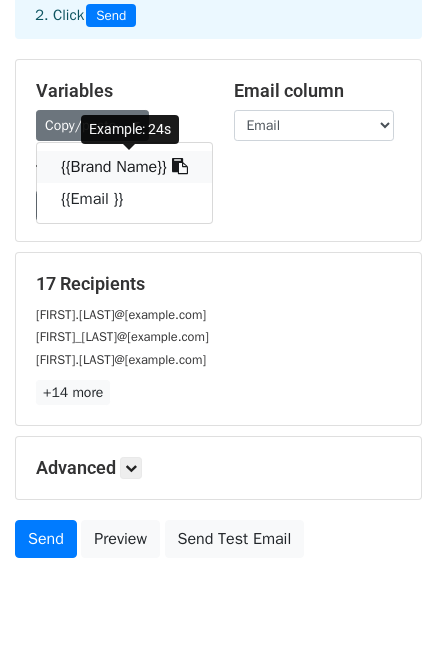 click on "{{Brand Name}}" at bounding box center [124, 167] 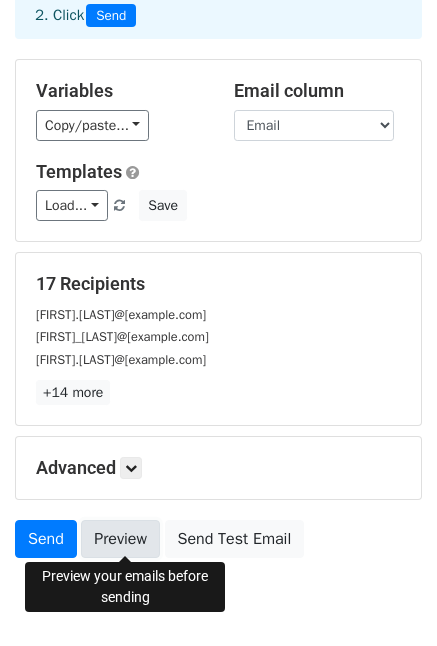 click on "Preview" at bounding box center (120, 539) 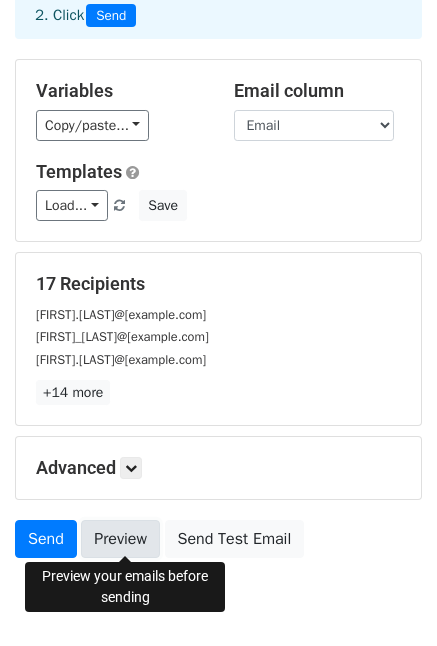 click on "Preview" at bounding box center (120, 539) 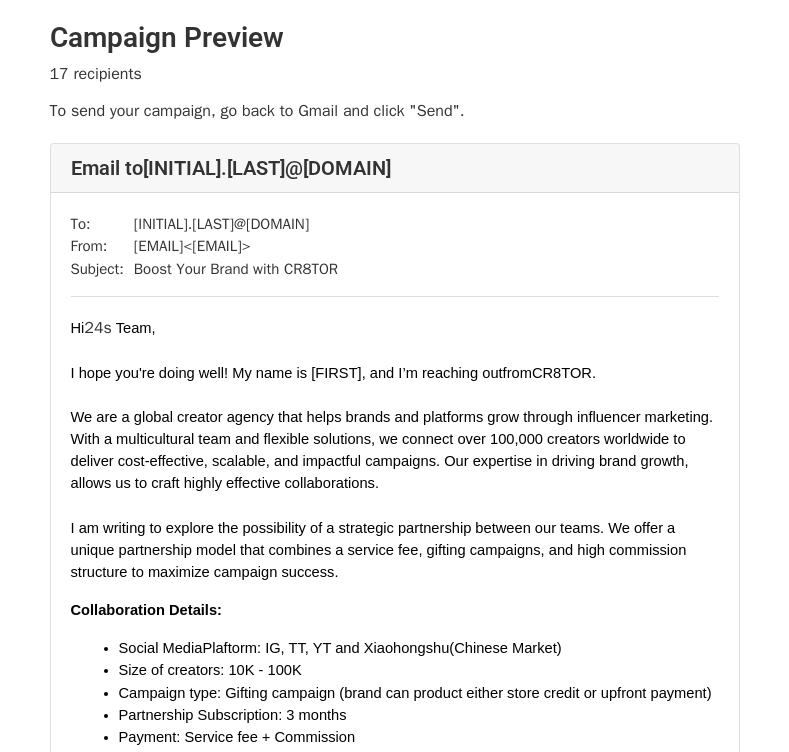 scroll, scrollTop: 0, scrollLeft: 0, axis: both 